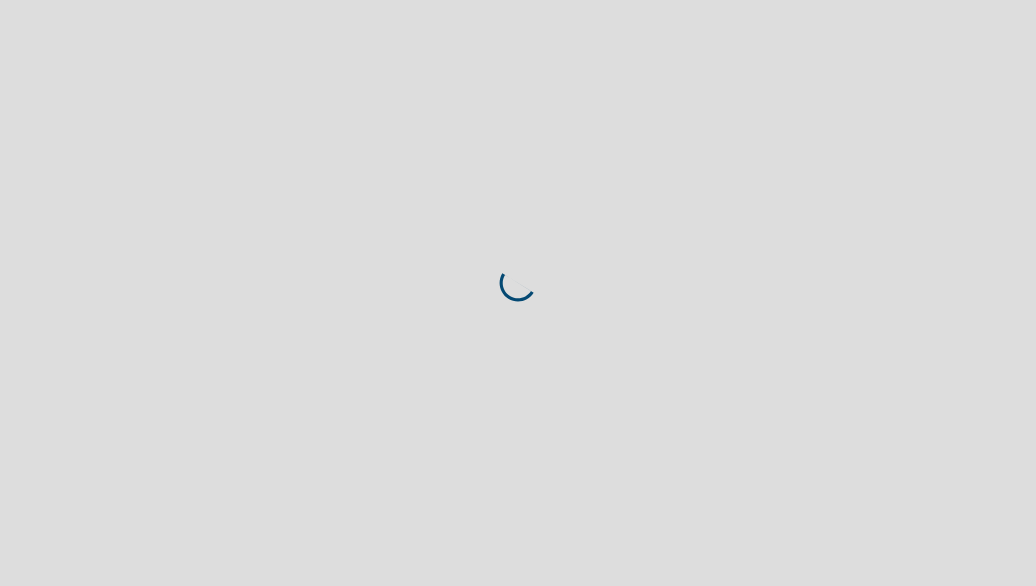 scroll, scrollTop: 0, scrollLeft: 0, axis: both 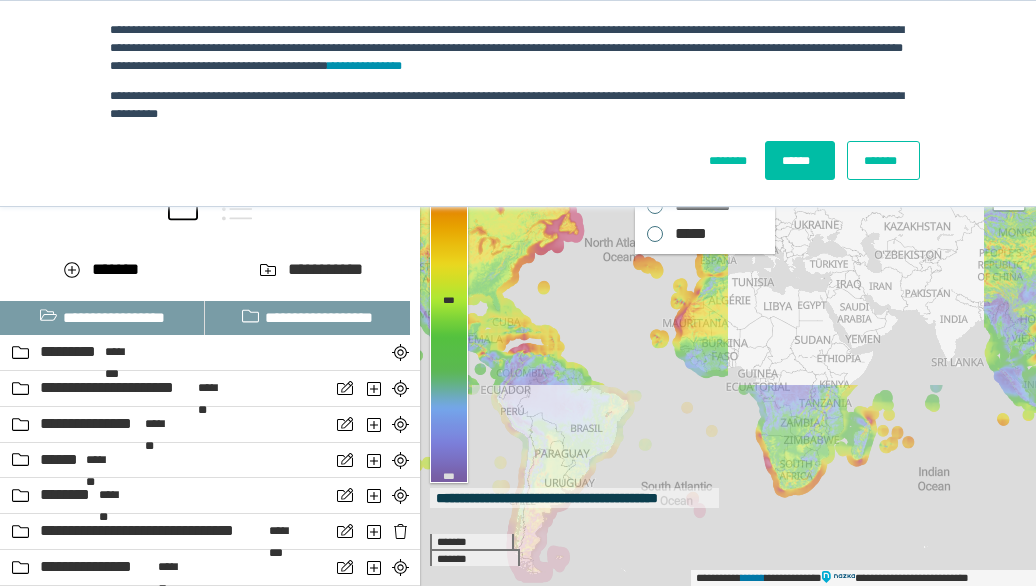 click on "*******" at bounding box center (883, 160) 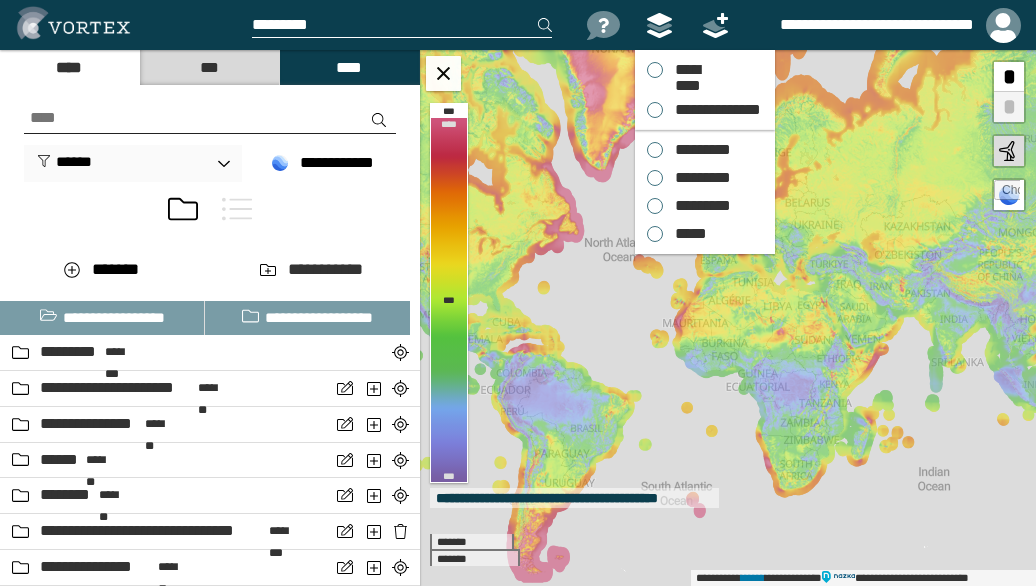 click on "*********" at bounding box center (698, 150) 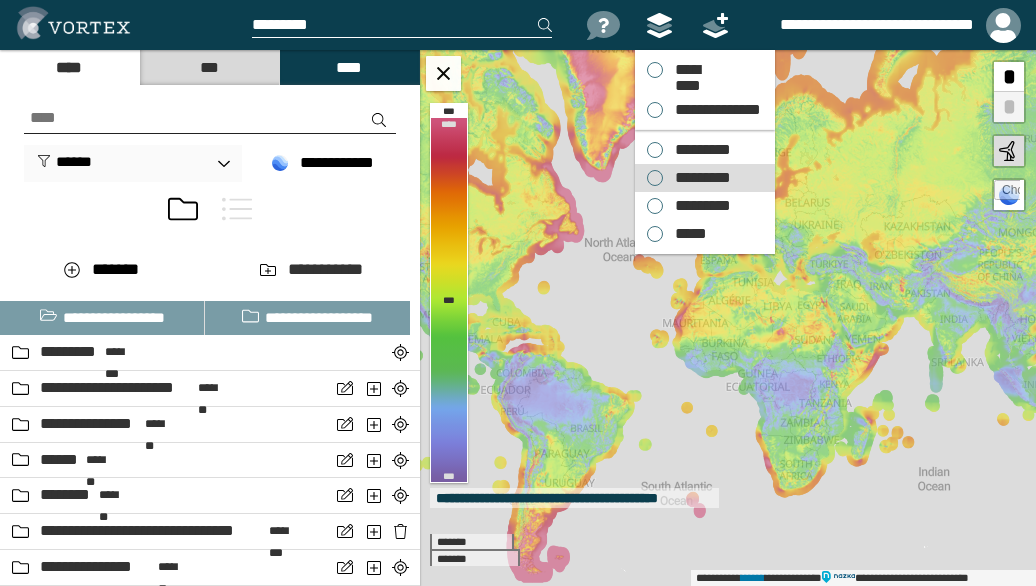 click on "*********" at bounding box center (698, 178) 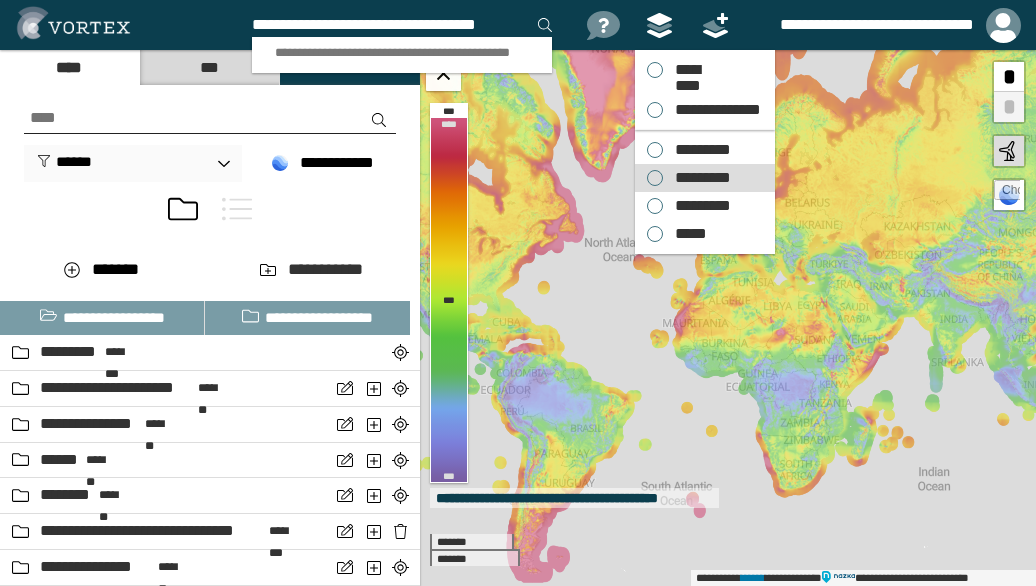 scroll, scrollTop: 0, scrollLeft: 18, axis: horizontal 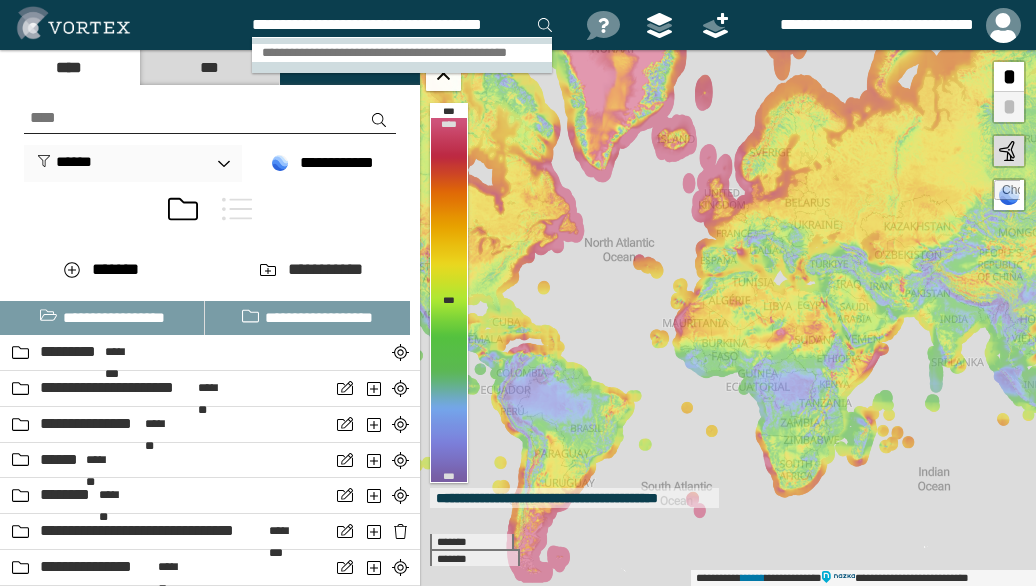 type on "**********" 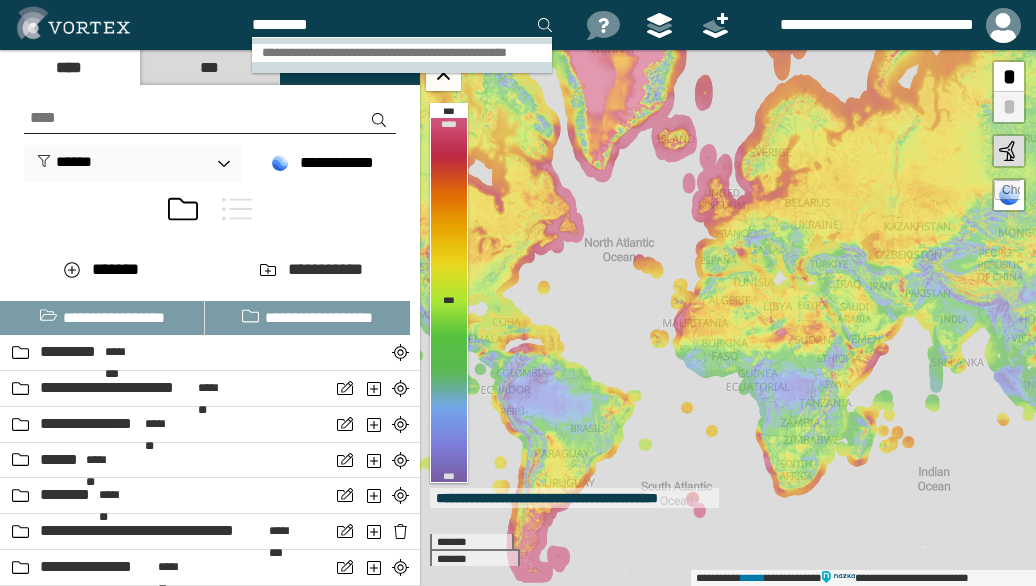 scroll, scrollTop: 0, scrollLeft: 0, axis: both 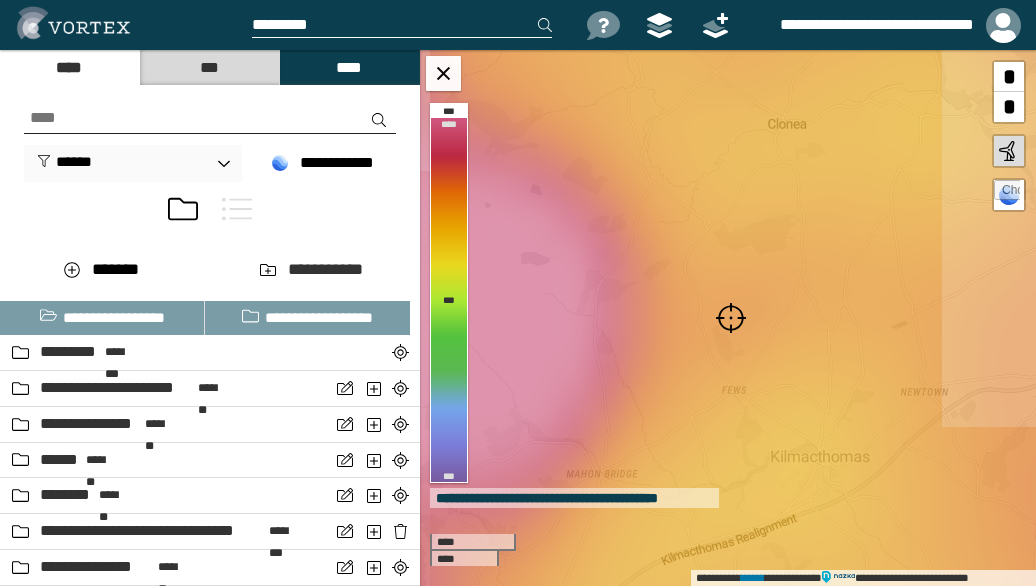 click at bounding box center (731, 318) 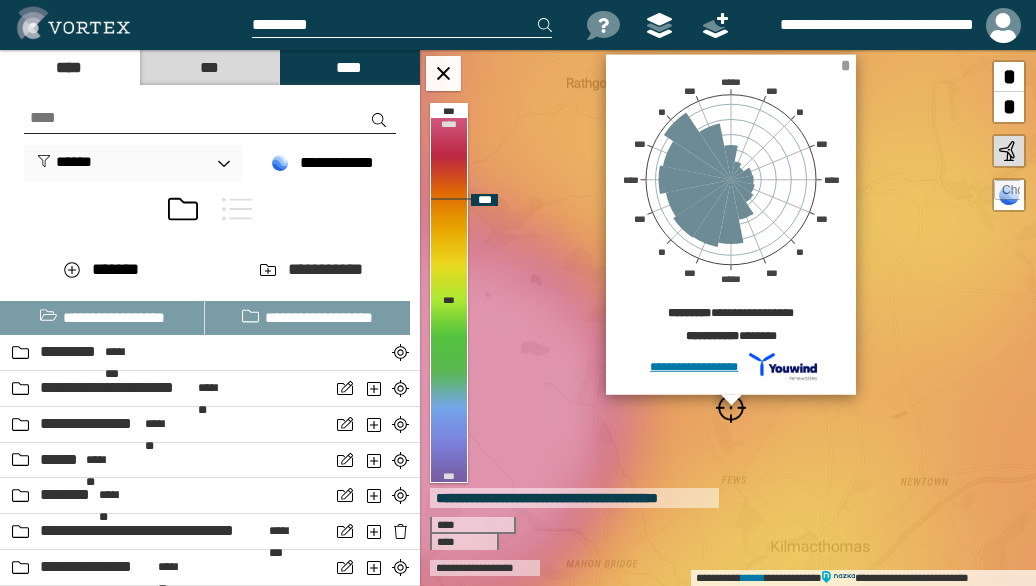 click on "*" at bounding box center [845, 65] 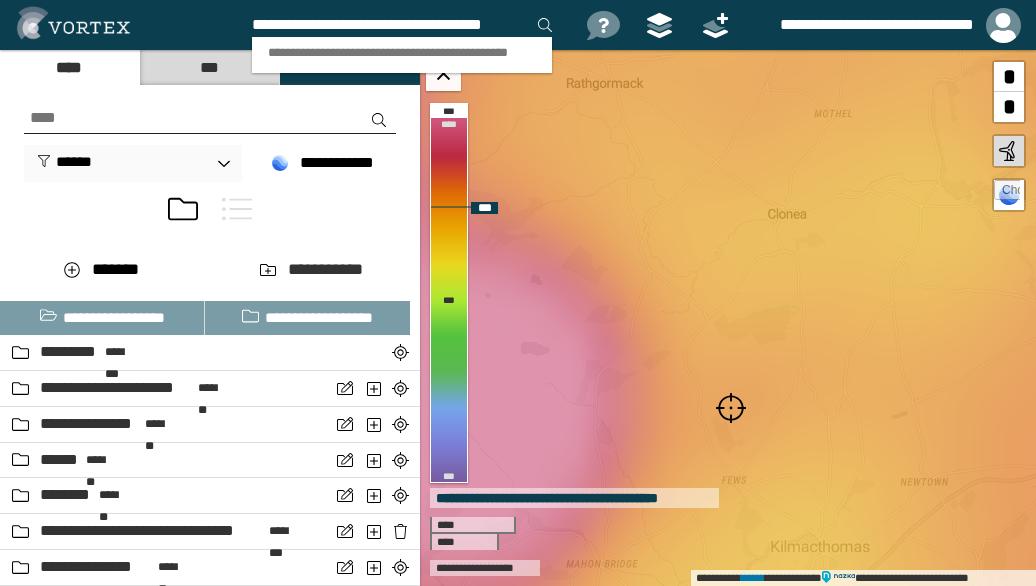 scroll, scrollTop: 0, scrollLeft: 18, axis: horizontal 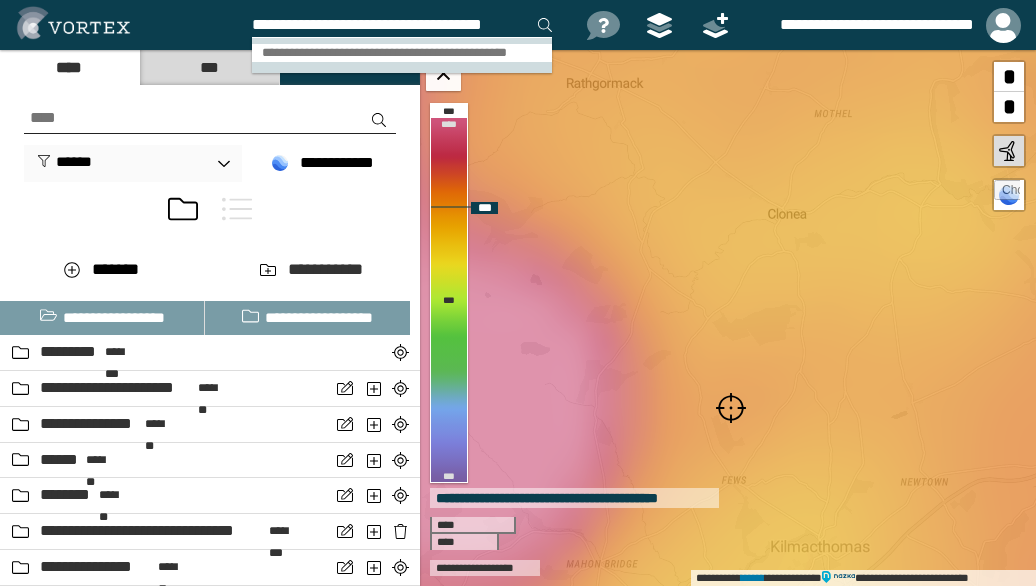 type on "**********" 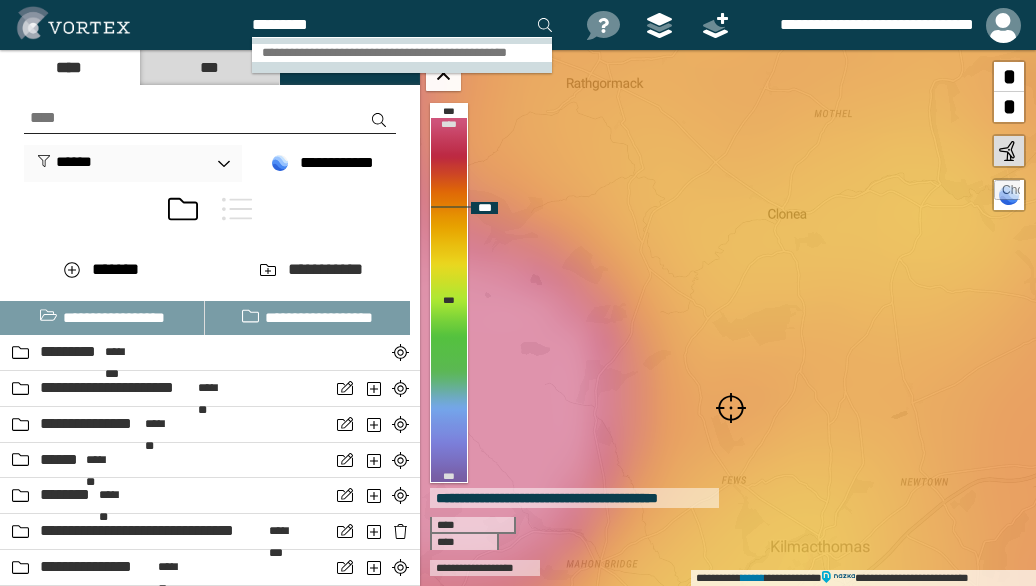 scroll, scrollTop: 0, scrollLeft: 0, axis: both 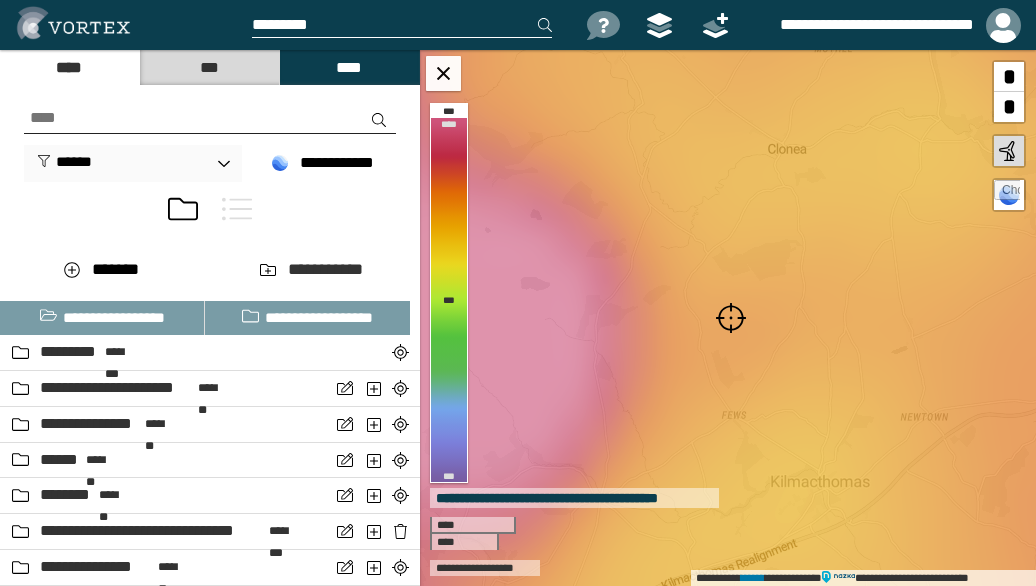 click at bounding box center (731, 318) 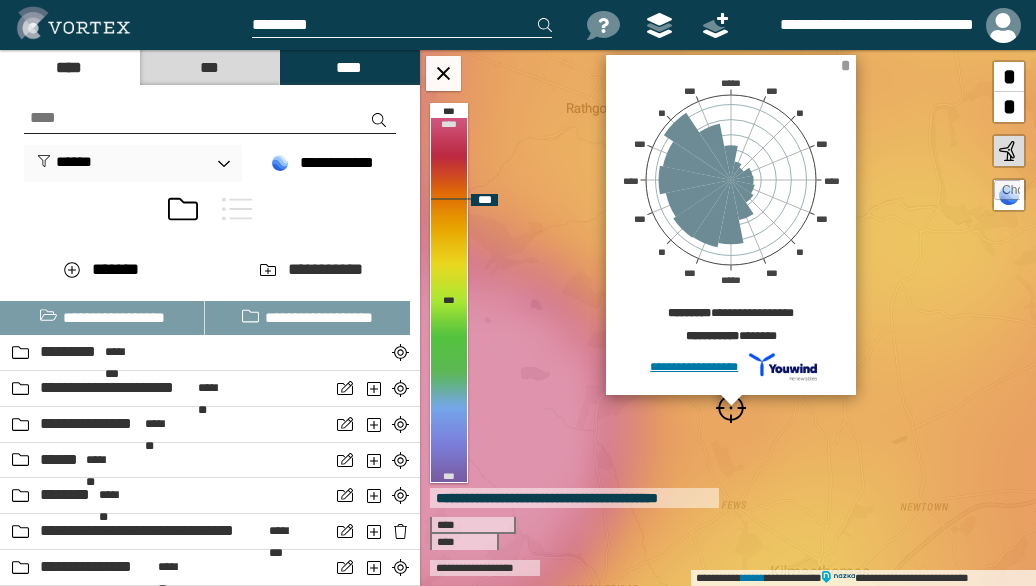 click on "*" at bounding box center [845, 65] 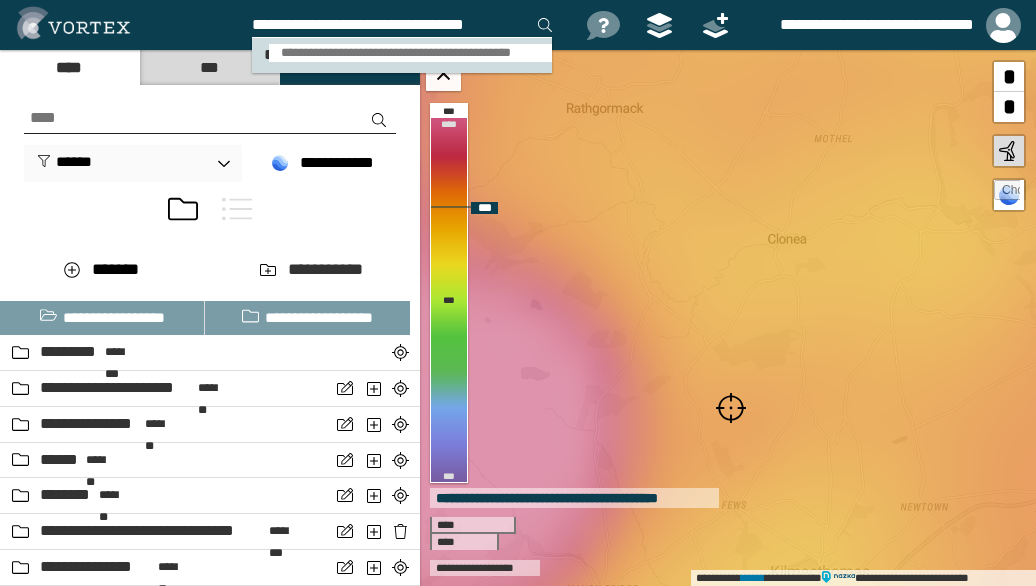 type on "**********" 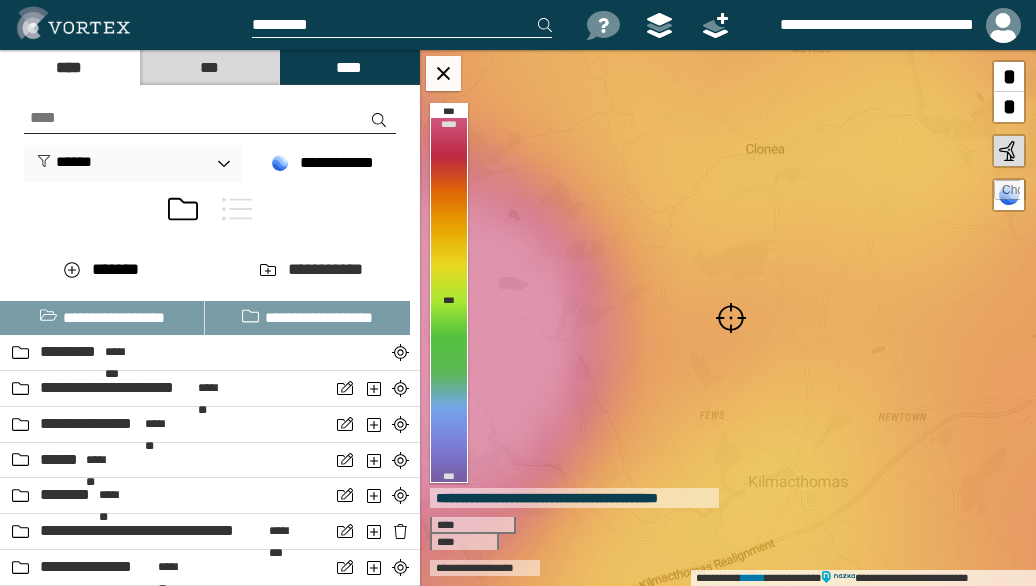 click at bounding box center (731, 318) 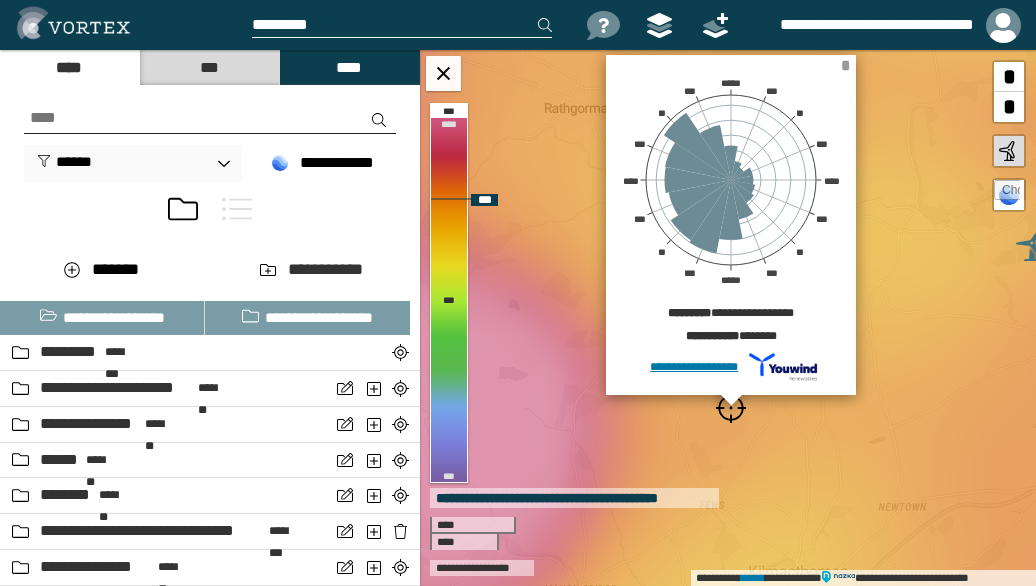 click on "*" at bounding box center (845, 65) 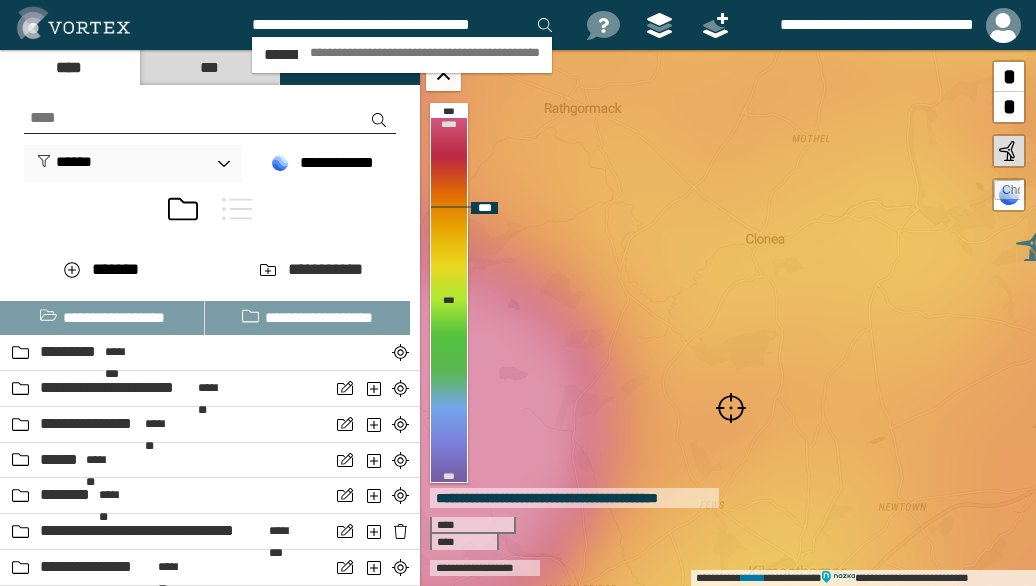 scroll, scrollTop: 0, scrollLeft: 2, axis: horizontal 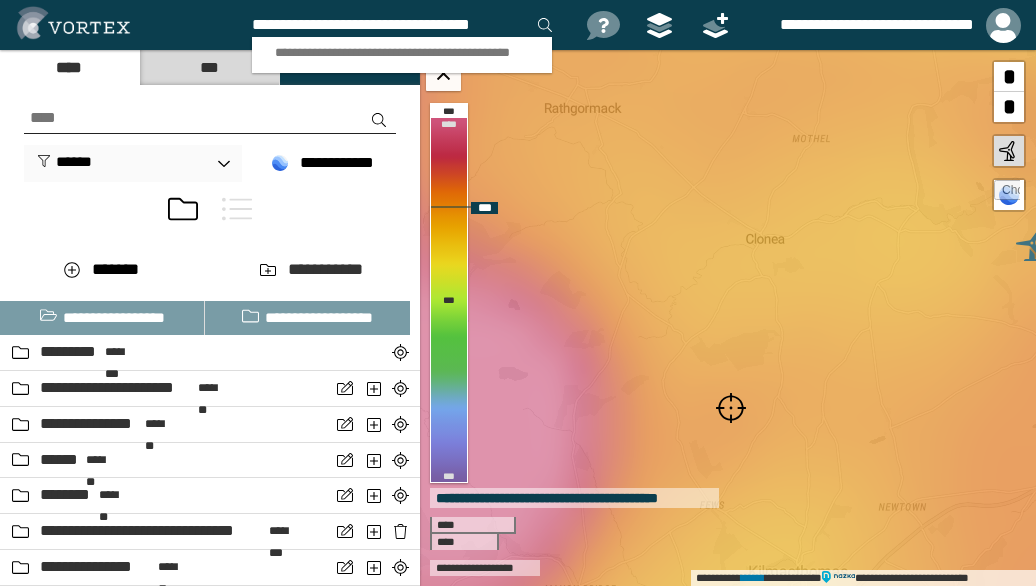 type on "**********" 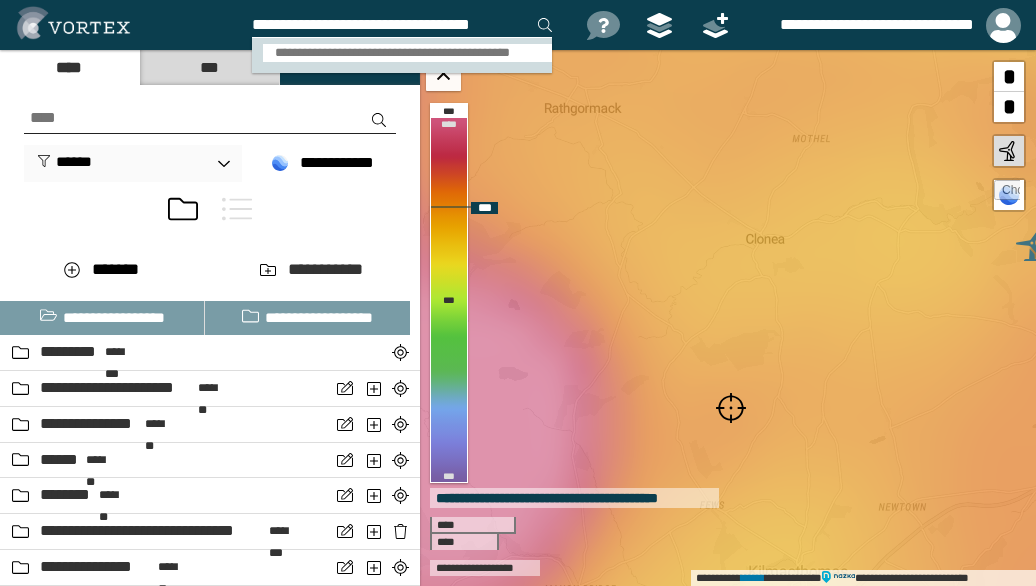 click on "**********" at bounding box center (408, 53) 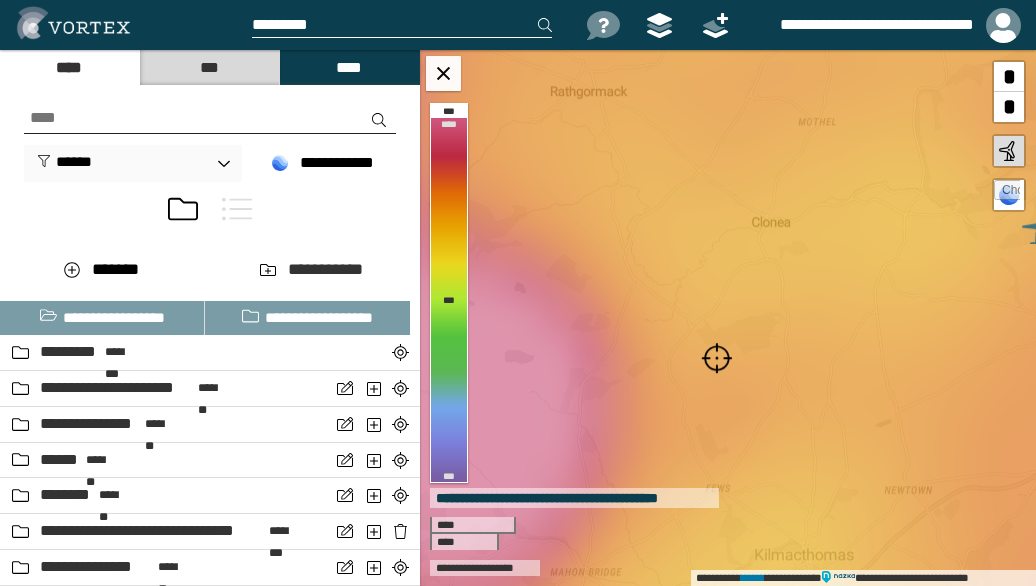 scroll, scrollTop: 0, scrollLeft: 0, axis: both 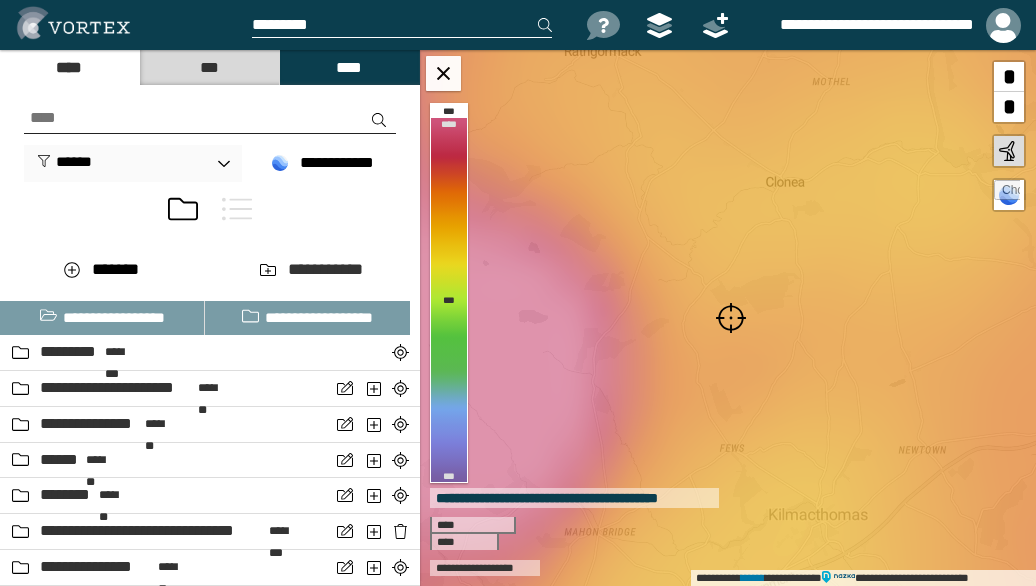 click at bounding box center (731, 318) 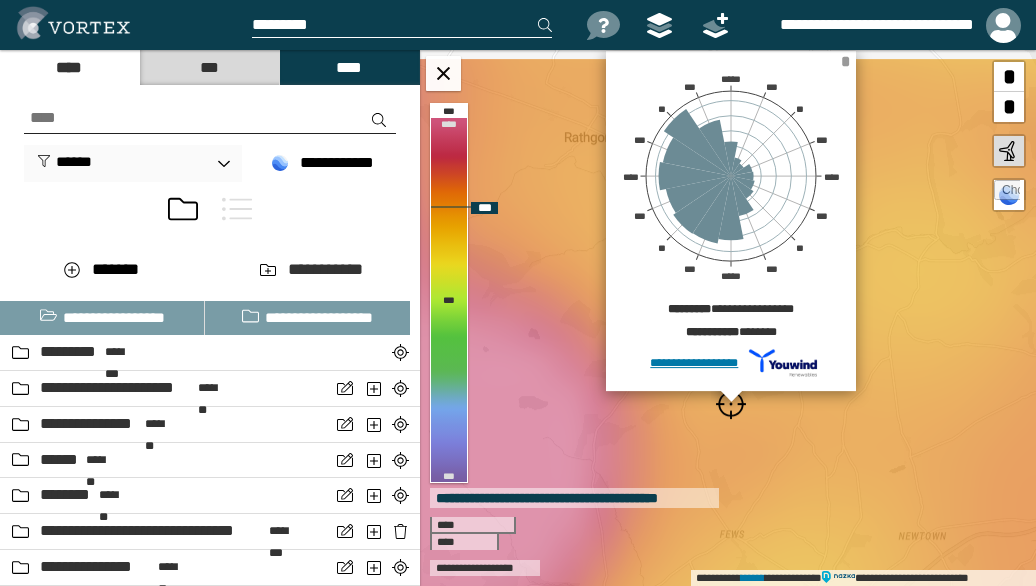 click on "*" at bounding box center [845, 61] 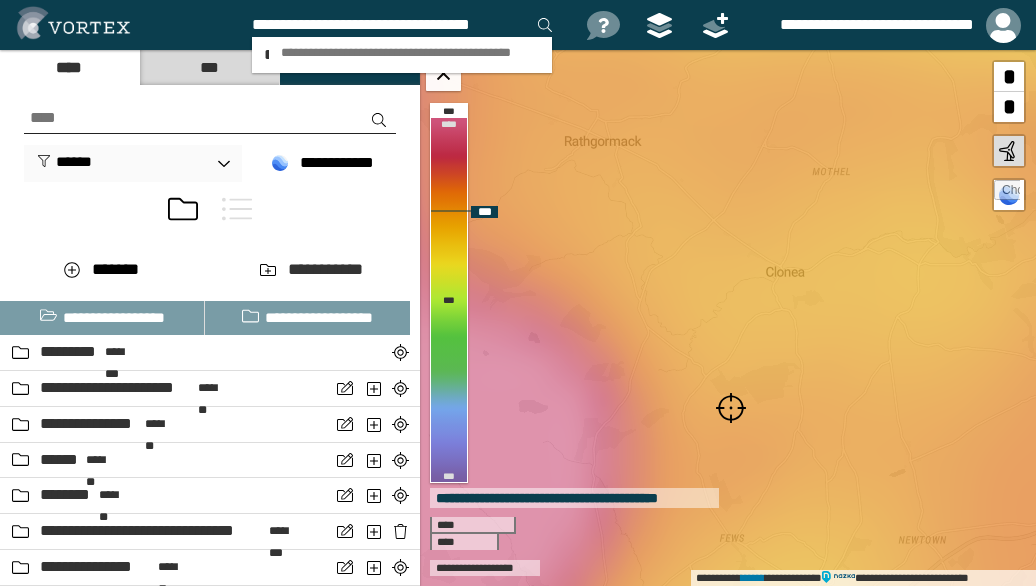 scroll, scrollTop: 0, scrollLeft: 10, axis: horizontal 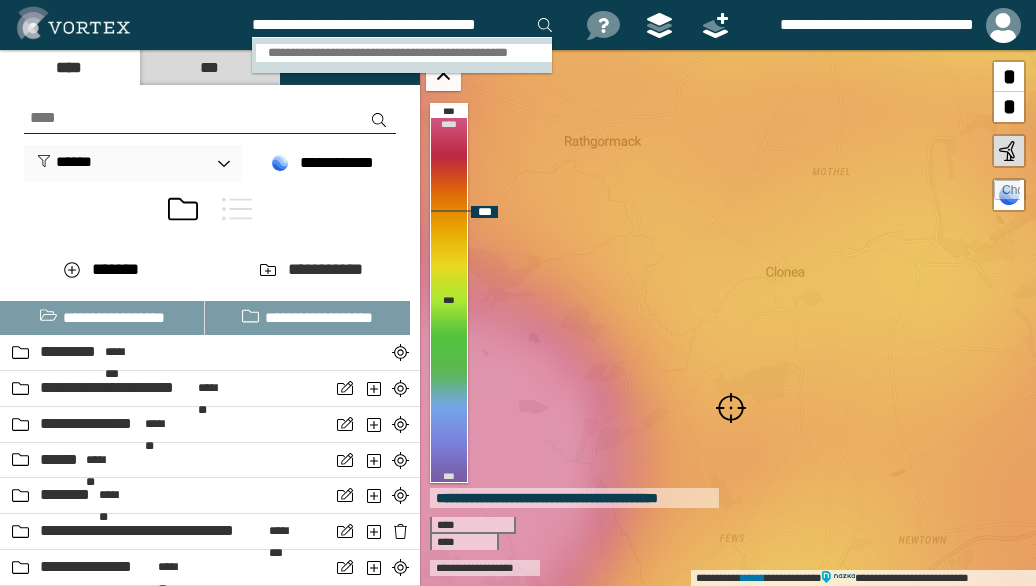 type on "**********" 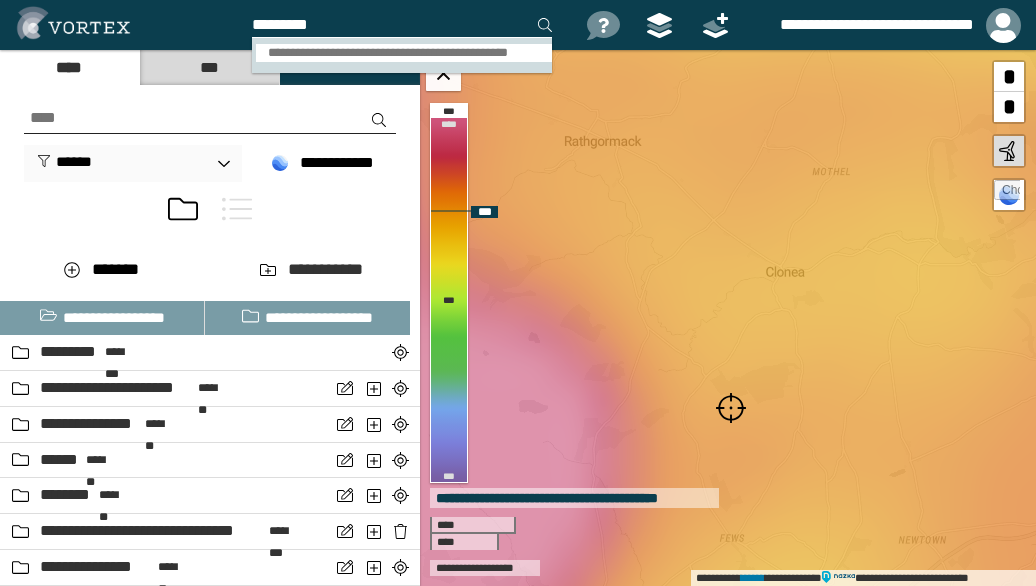 scroll, scrollTop: 0, scrollLeft: 0, axis: both 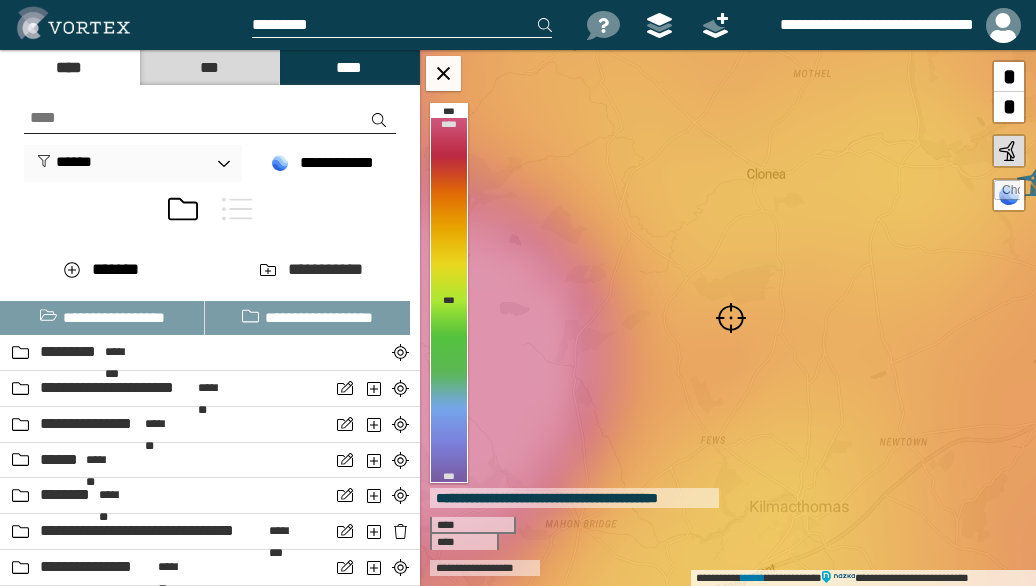 click at bounding box center [731, 318] 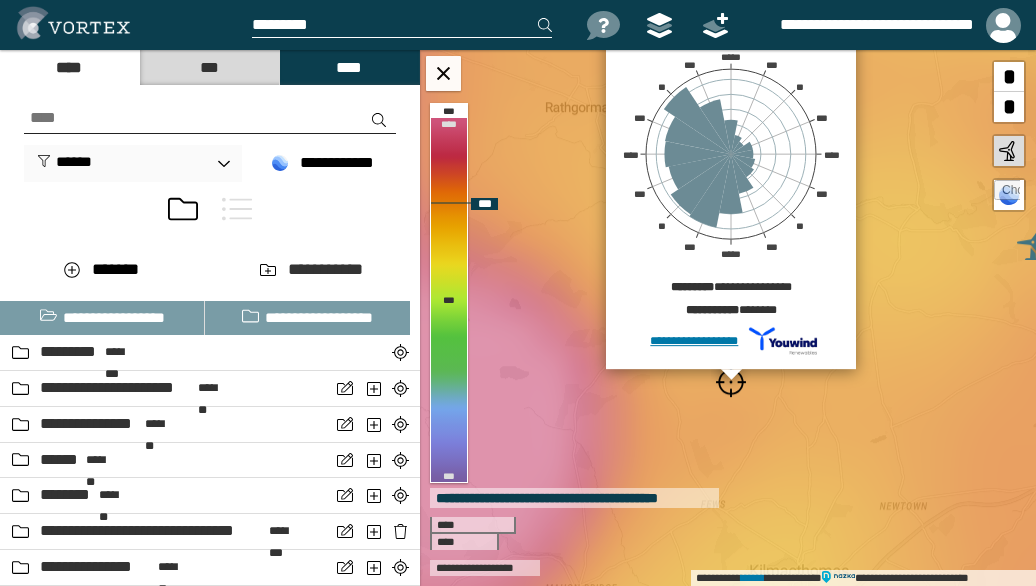 click on "*" at bounding box center [845, 39] 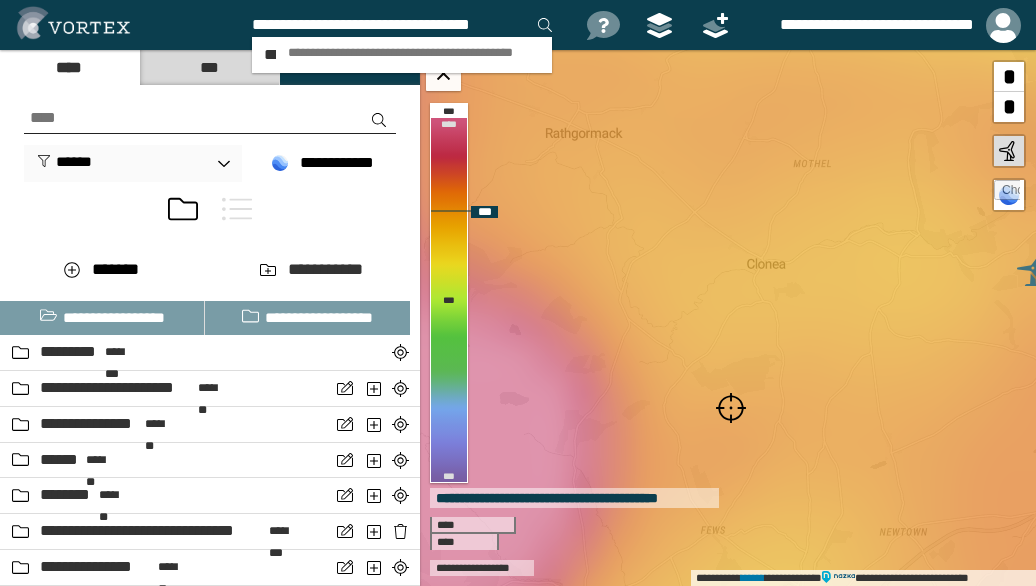 scroll, scrollTop: 0, scrollLeft: 2, axis: horizontal 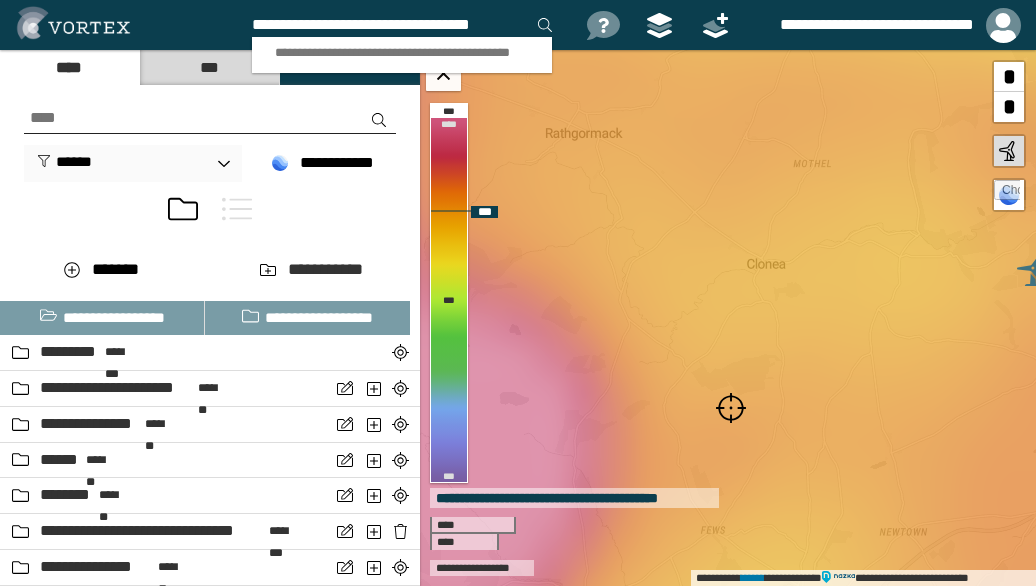 type on "**********" 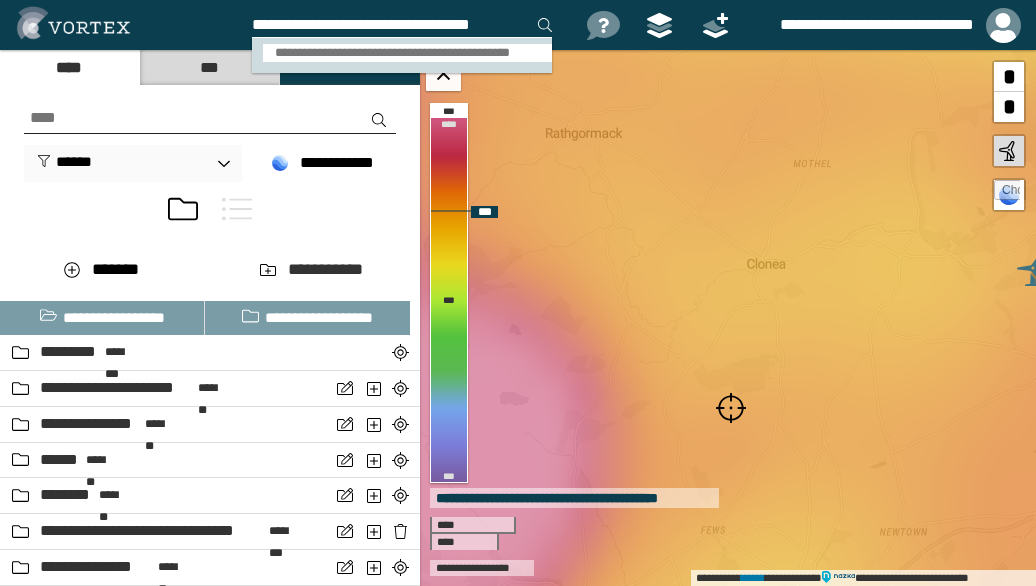click on "**********" at bounding box center (408, 53) 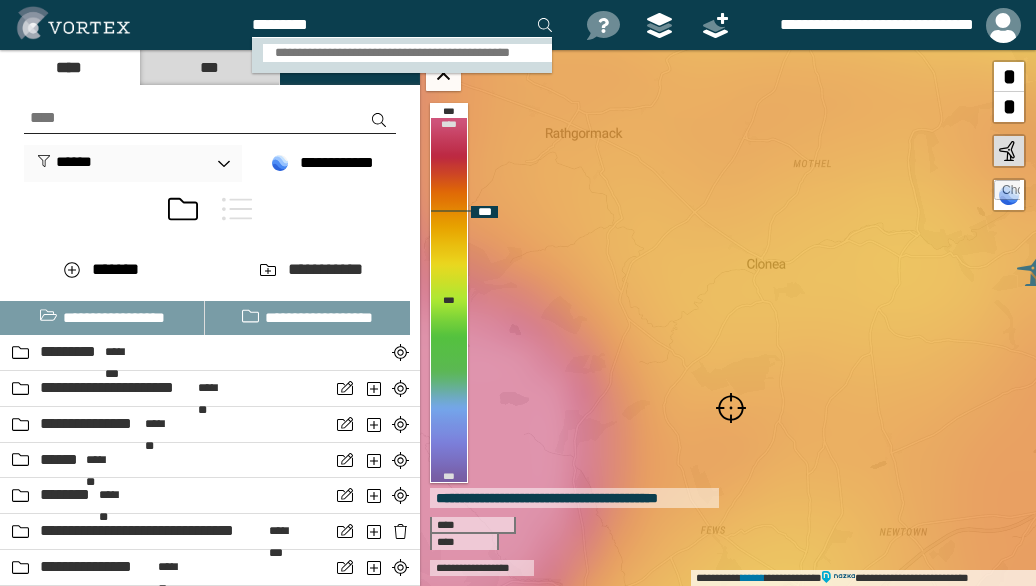 scroll, scrollTop: 0, scrollLeft: 0, axis: both 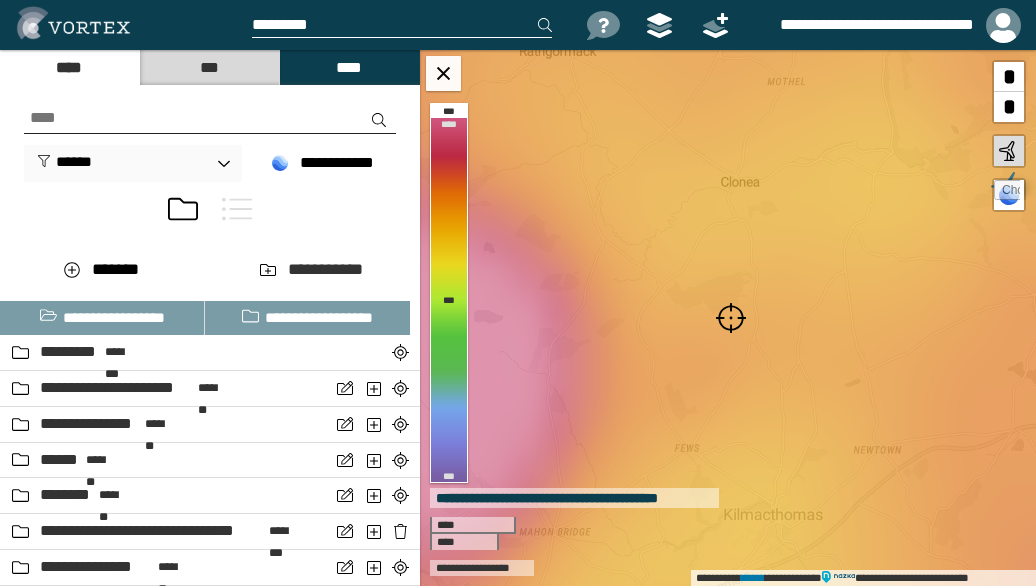 click at bounding box center [731, 318] 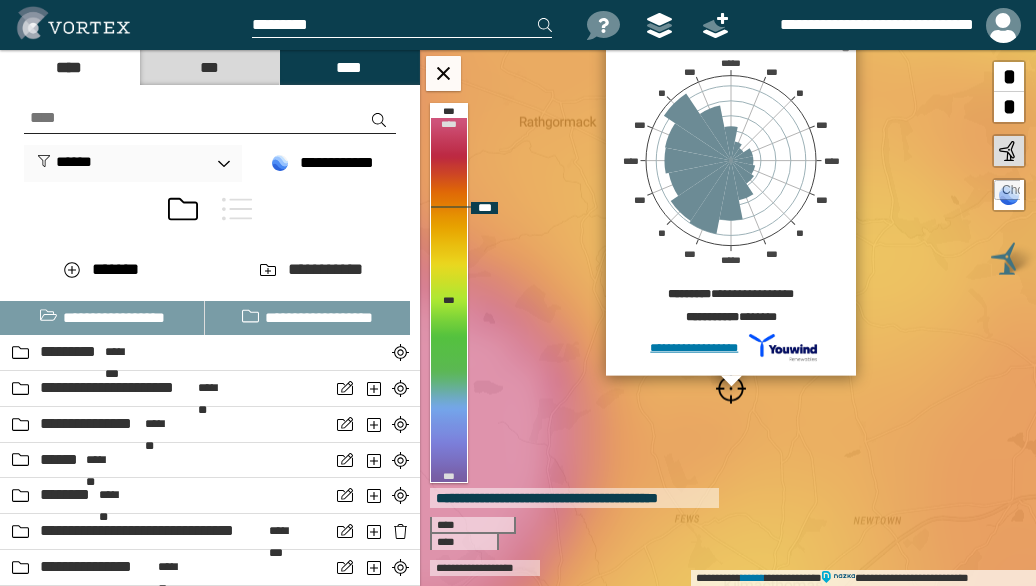 click on "*" at bounding box center (845, 46) 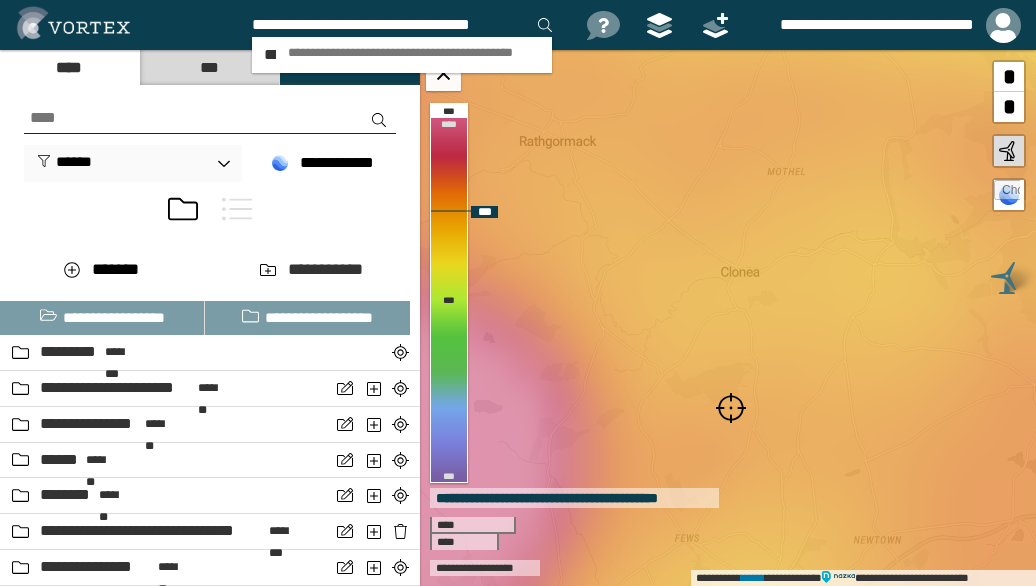 scroll, scrollTop: 0, scrollLeft: 2, axis: horizontal 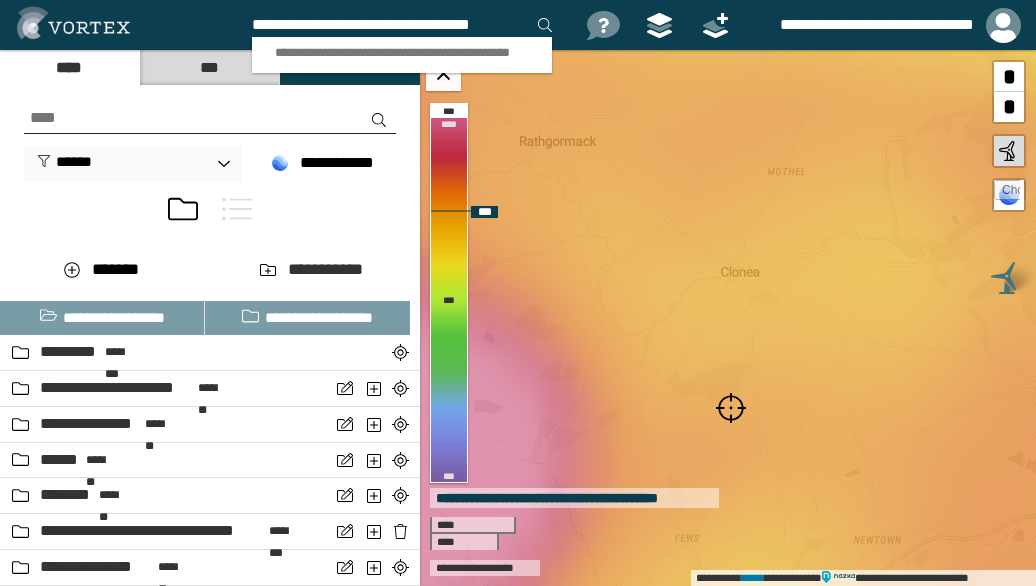 type on "**********" 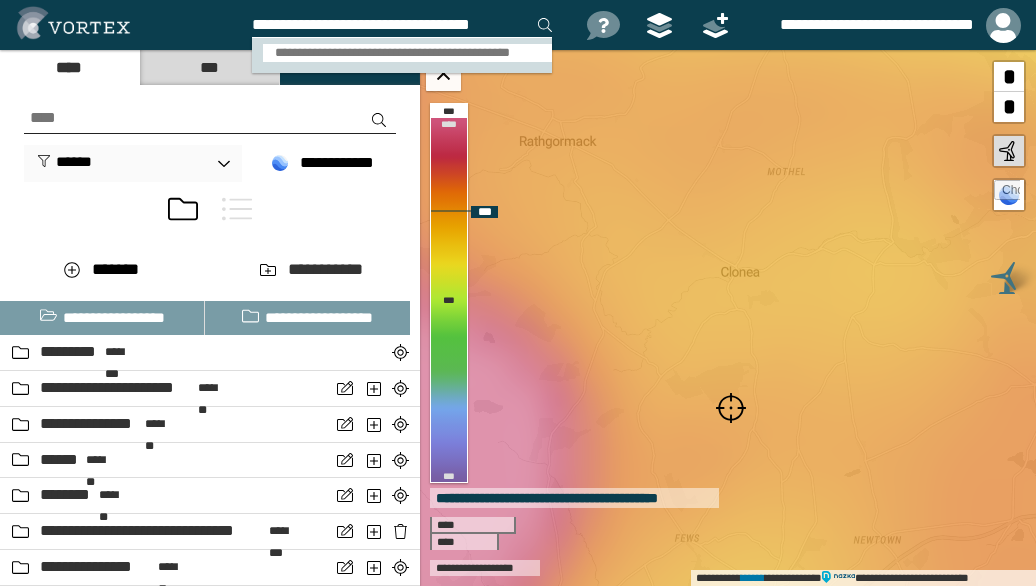 click on "**********" at bounding box center (408, 53) 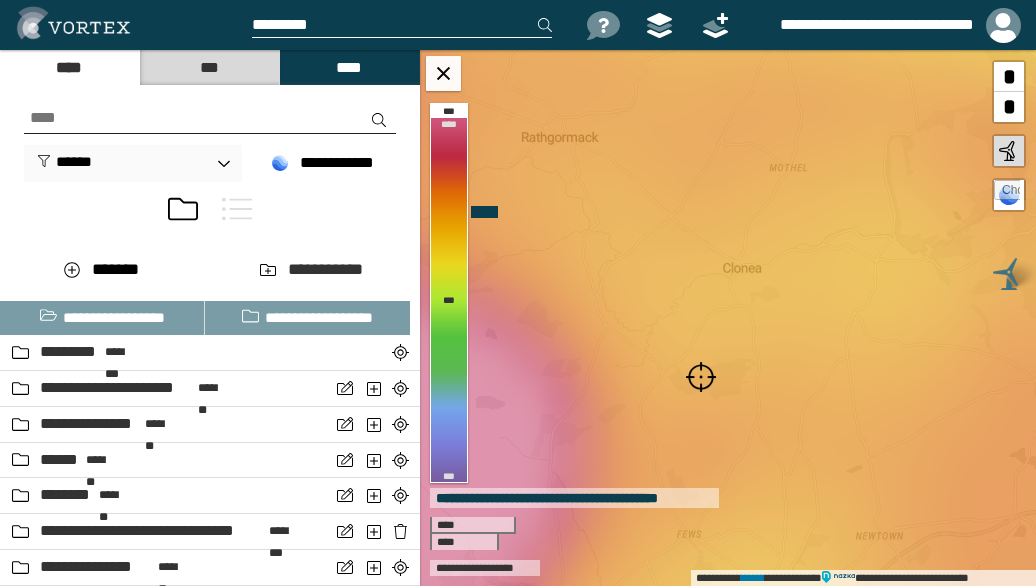 scroll, scrollTop: 0, scrollLeft: 0, axis: both 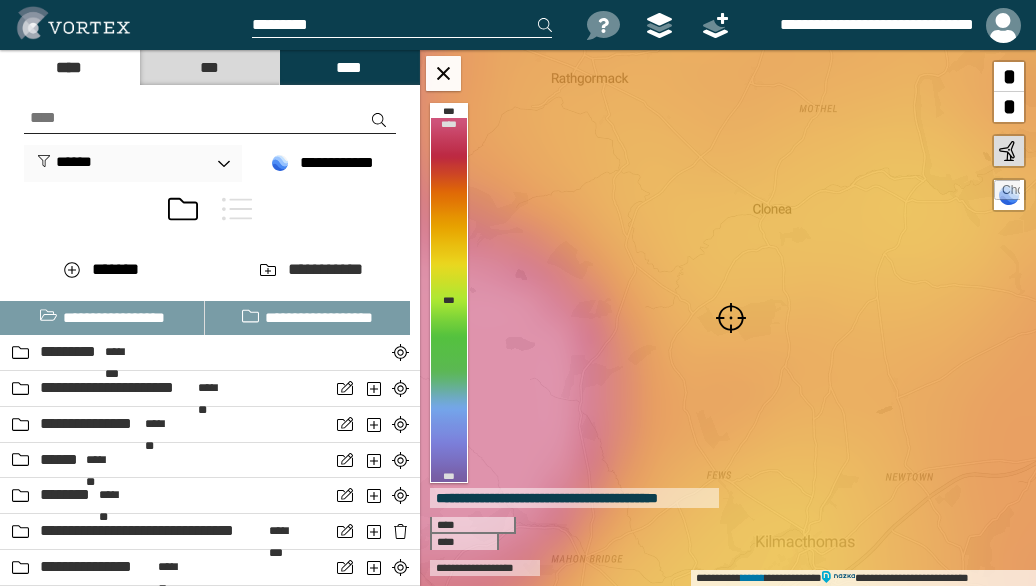 click at bounding box center [731, 318] 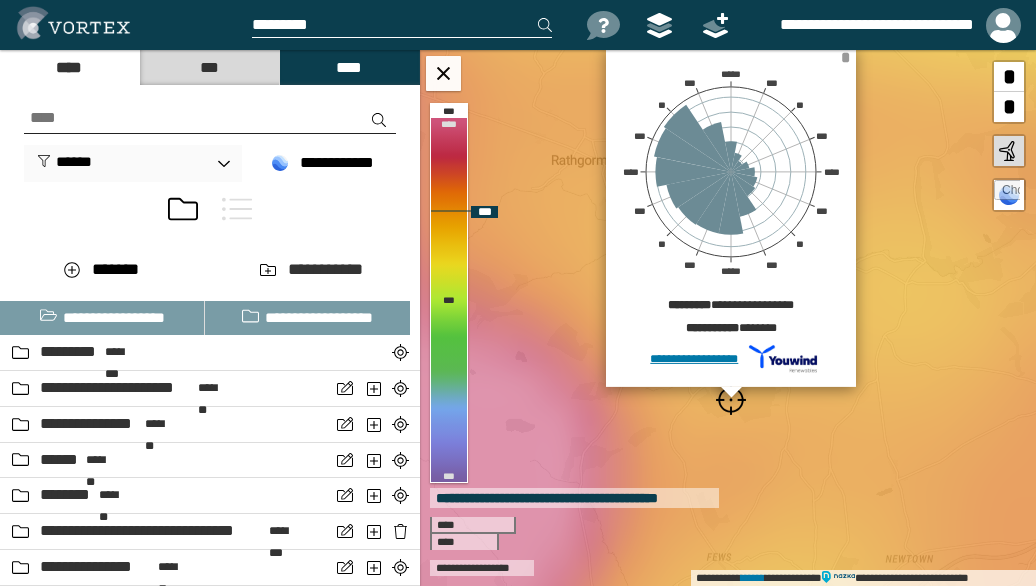 click on "*" at bounding box center [845, 57] 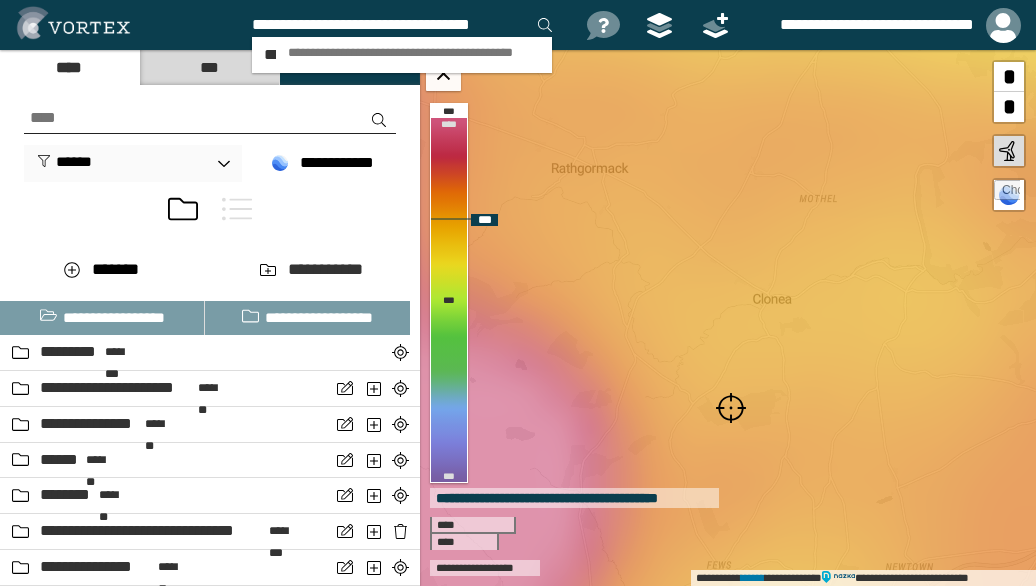 scroll, scrollTop: 0, scrollLeft: 2, axis: horizontal 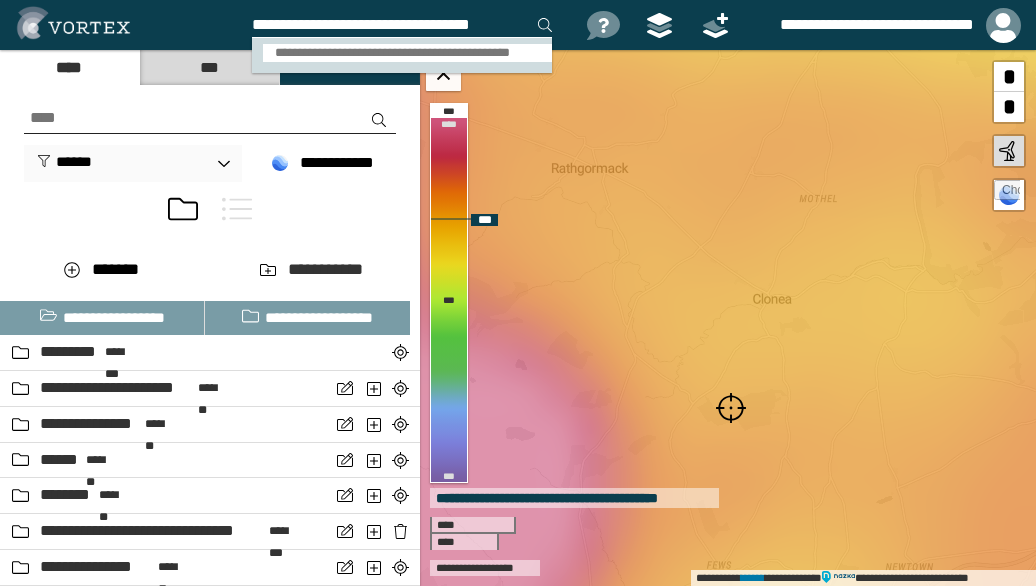 type on "**********" 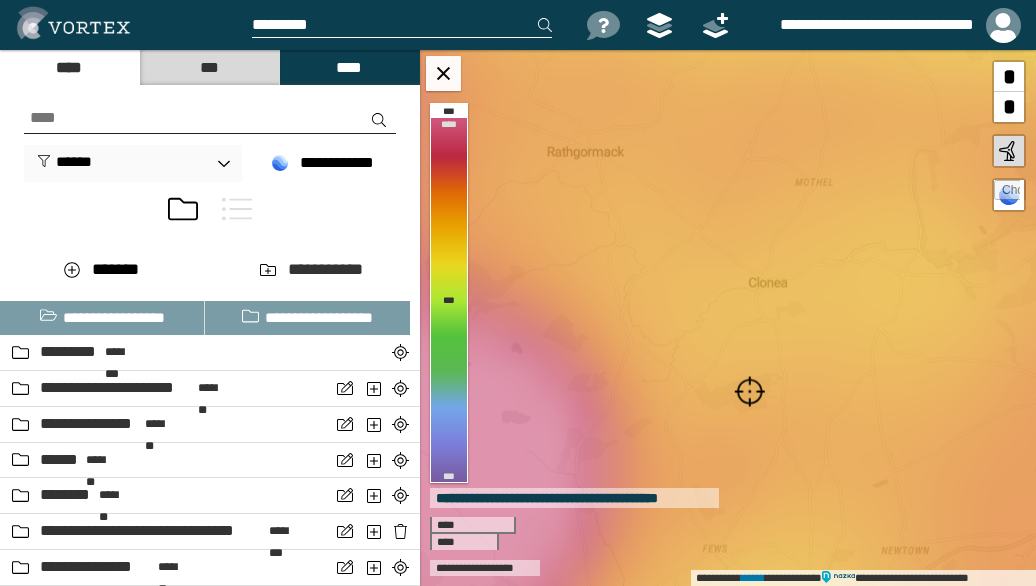 scroll, scrollTop: 0, scrollLeft: 0, axis: both 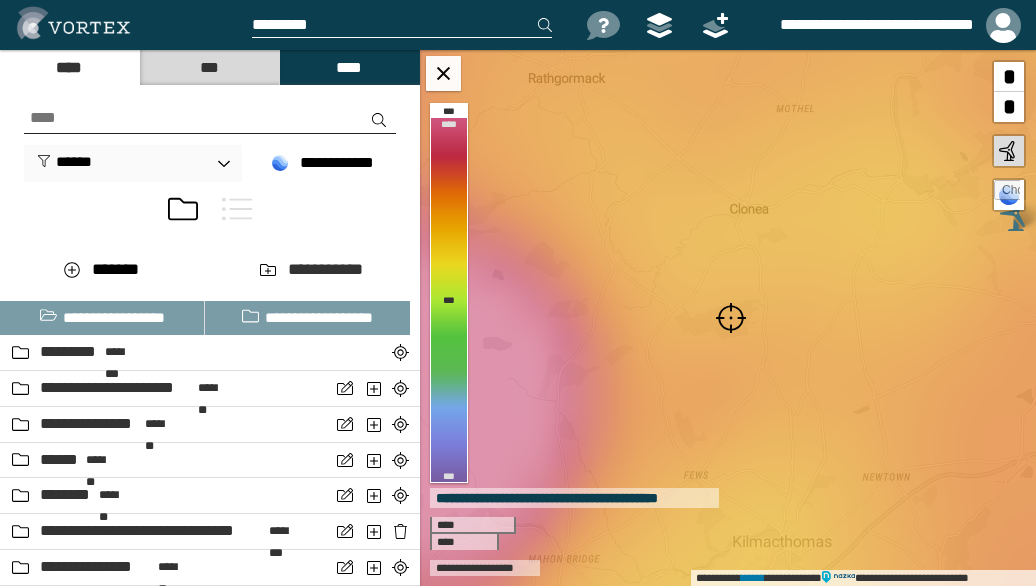 click at bounding box center (731, 318) 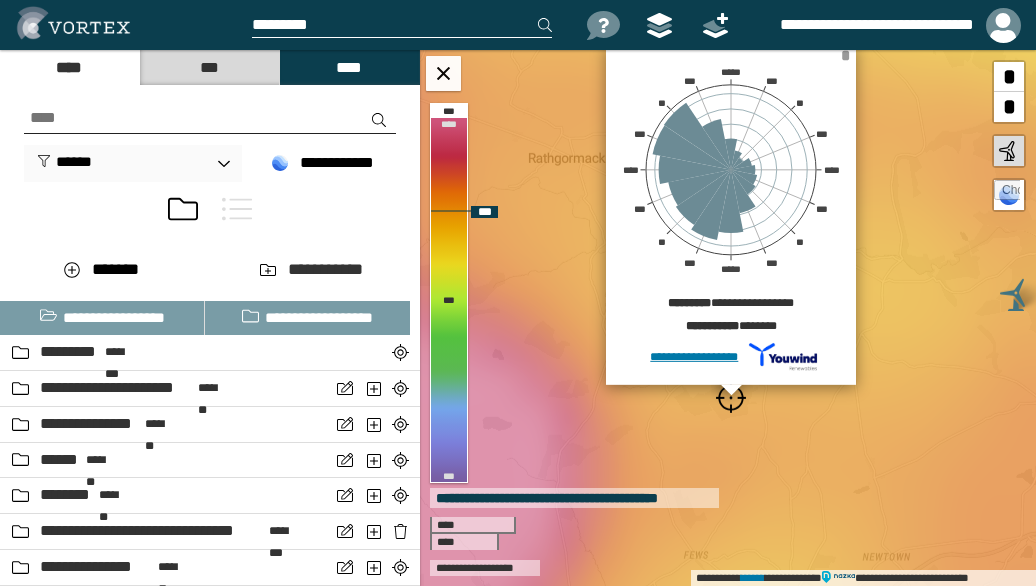 click on "*" at bounding box center (845, 55) 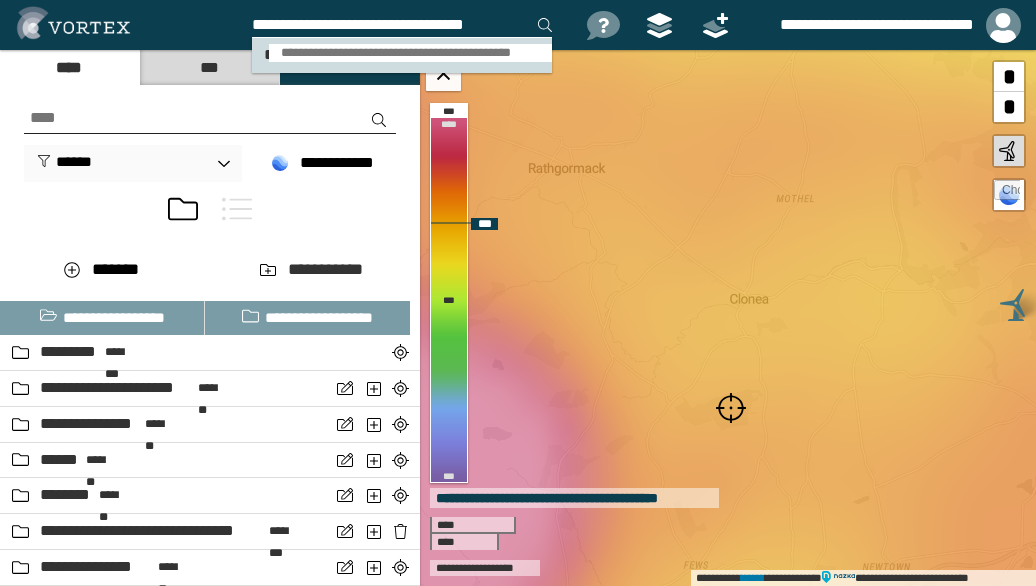 type on "**********" 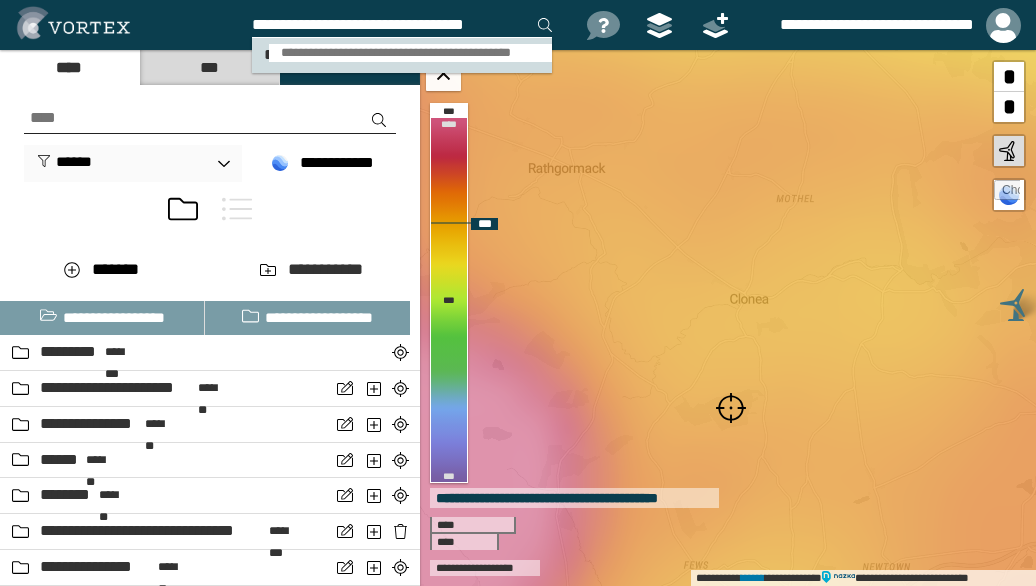 click on "**********" at bounding box center (410, 53) 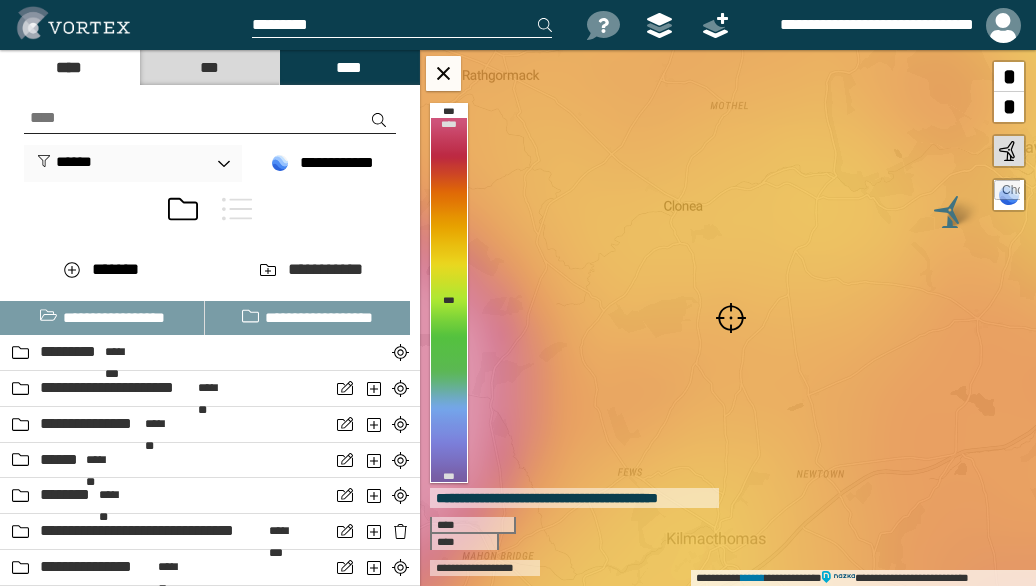 click at bounding box center [731, 318] 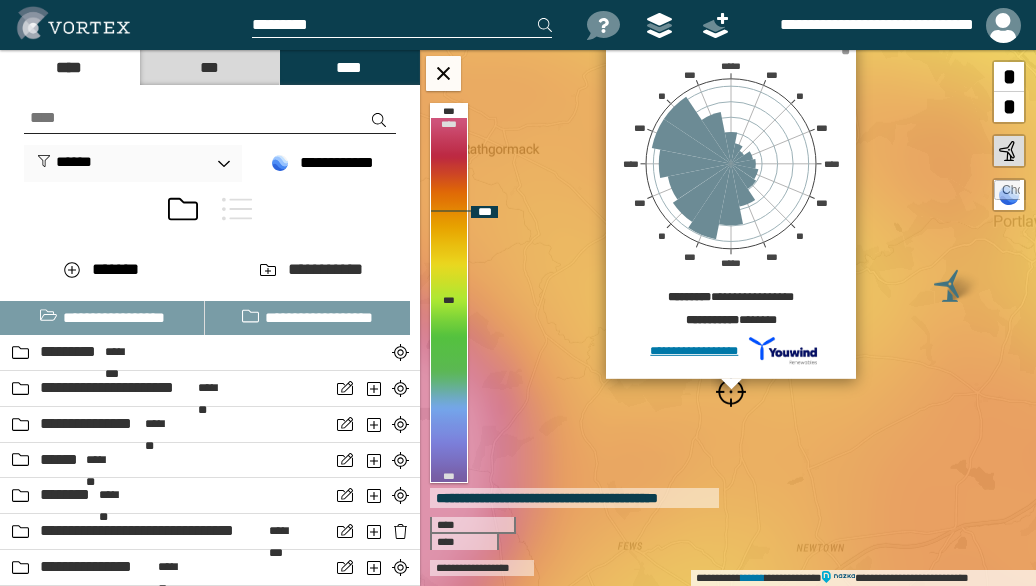 click on "*" at bounding box center [845, 49] 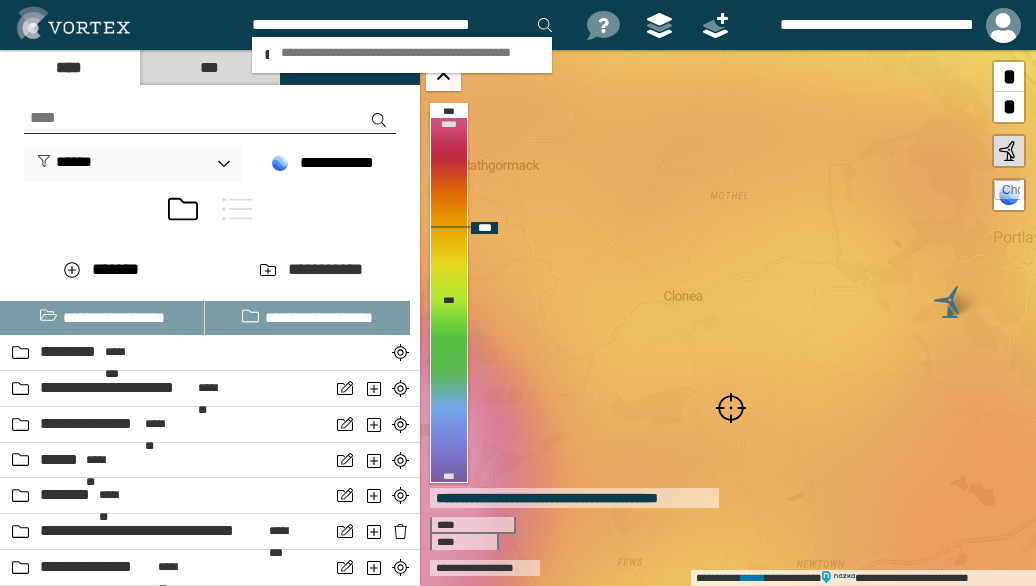 scroll, scrollTop: 0, scrollLeft: 2, axis: horizontal 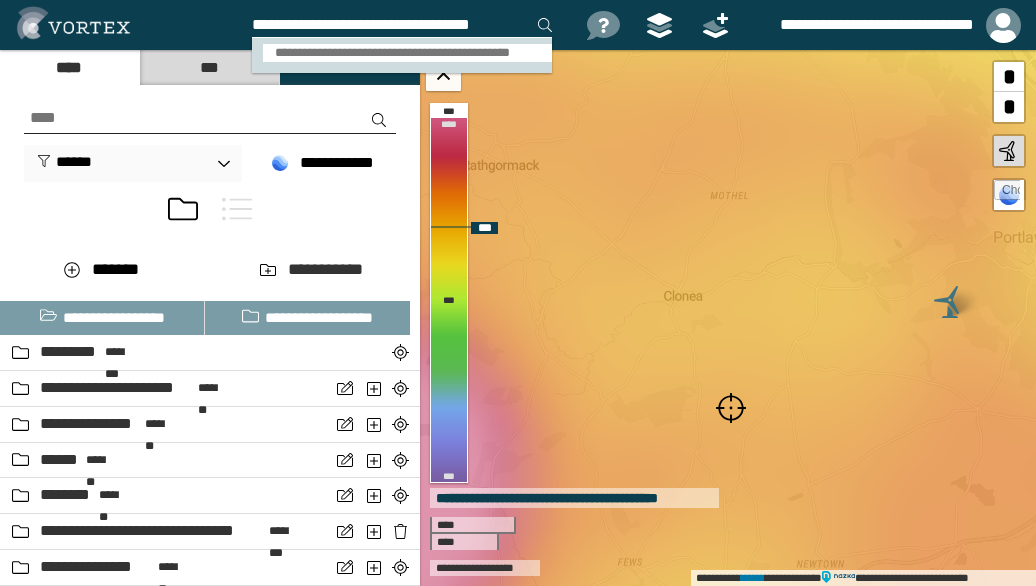 type on "**********" 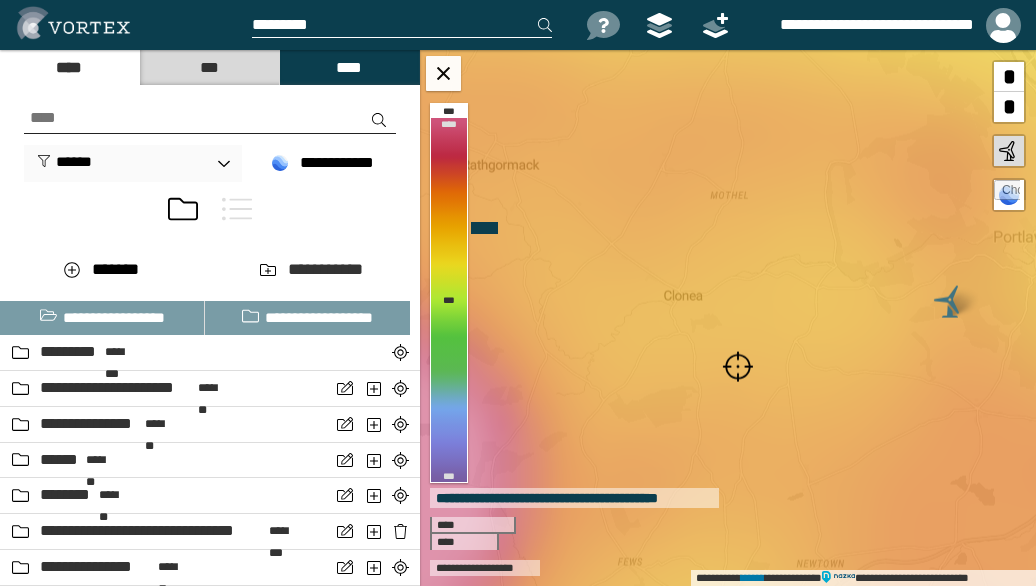 scroll, scrollTop: 0, scrollLeft: 0, axis: both 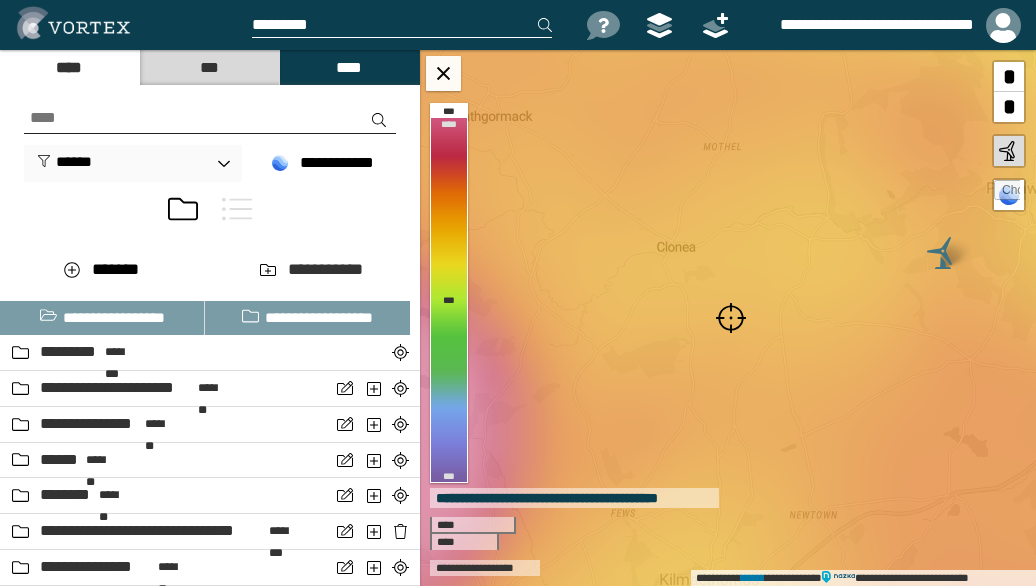 click at bounding box center [731, 318] 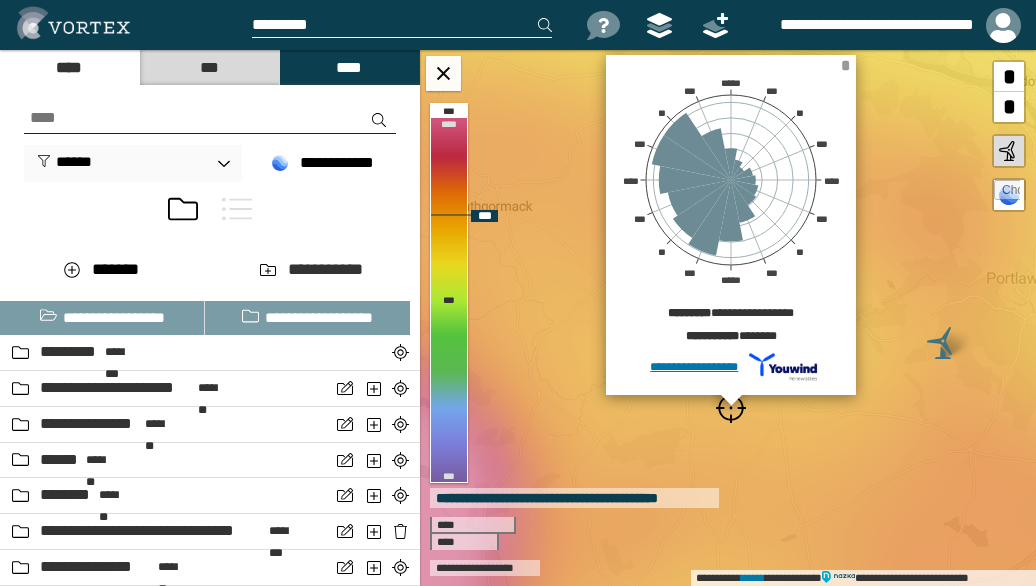 click on "*" at bounding box center [845, 65] 